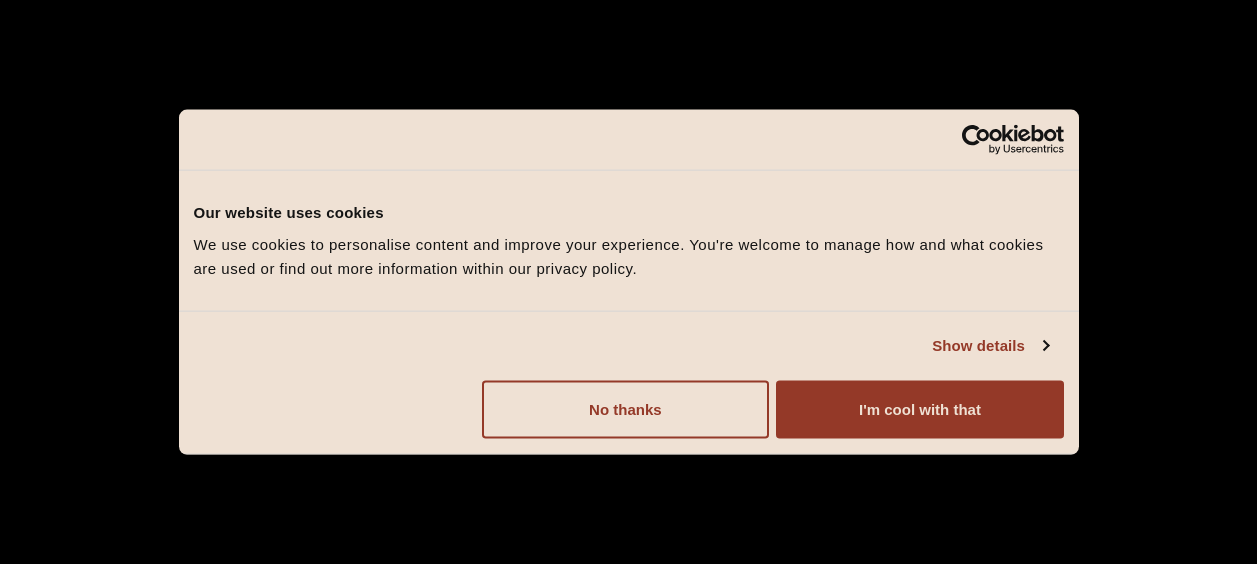 scroll, scrollTop: 0, scrollLeft: 0, axis: both 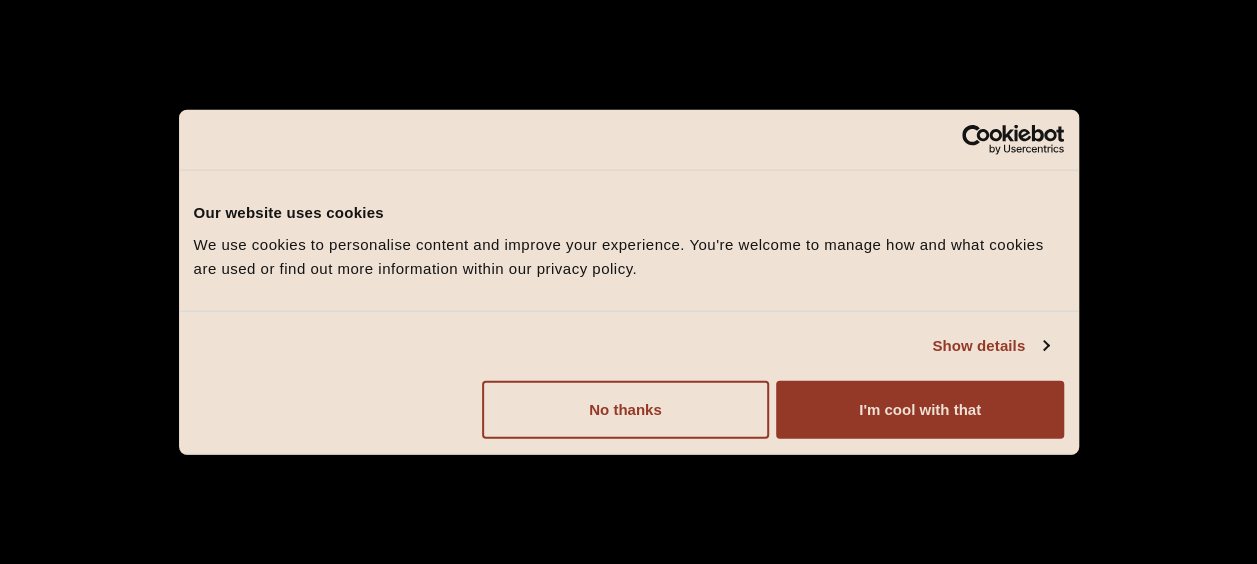 click at bounding box center (628, 282) 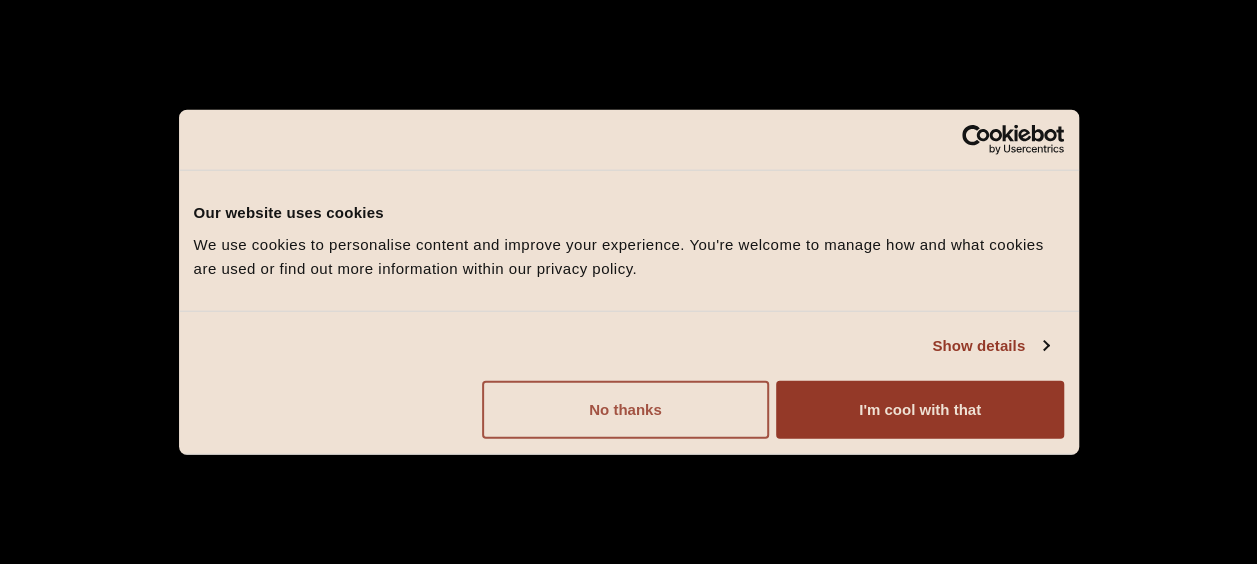 click on "No thanks" at bounding box center (625, 409) 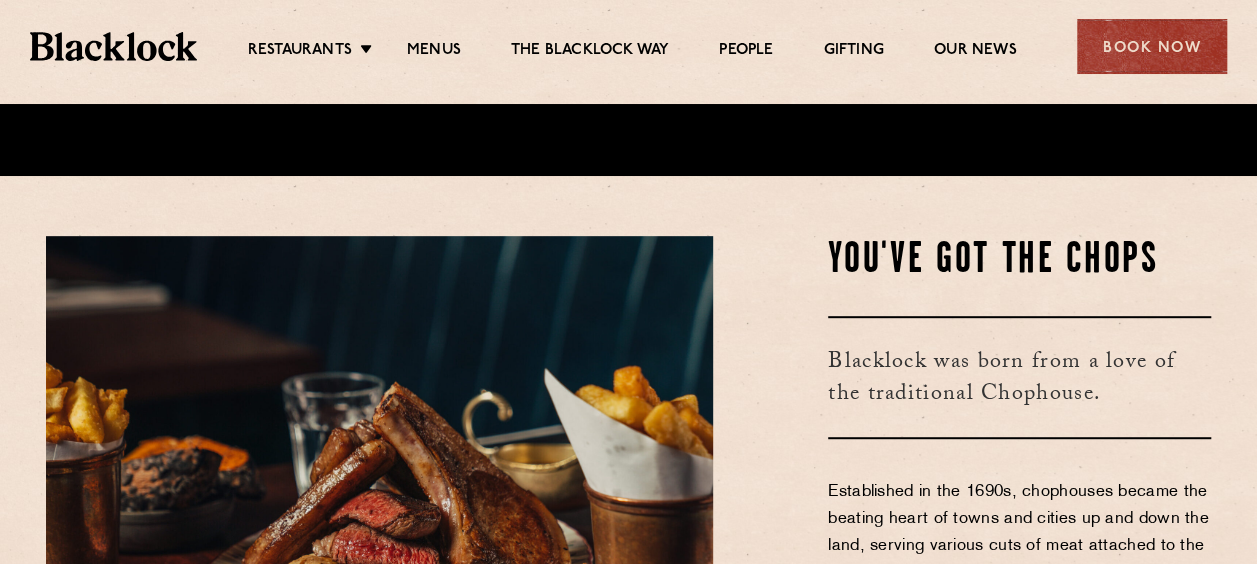 scroll, scrollTop: 500, scrollLeft: 0, axis: vertical 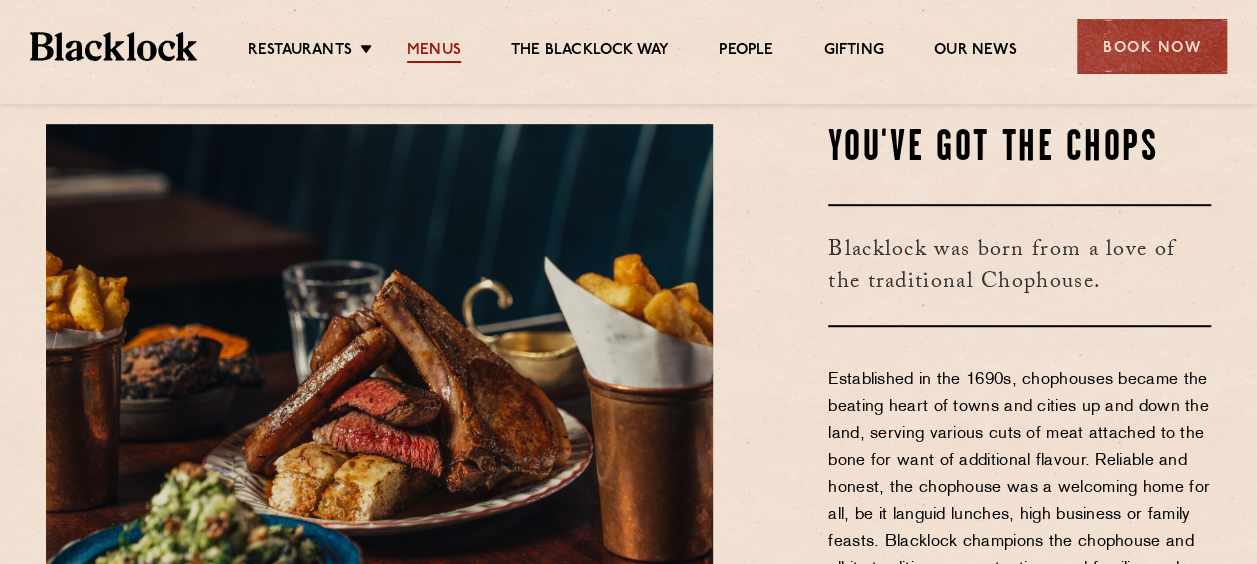 click on "Menus" at bounding box center [434, 52] 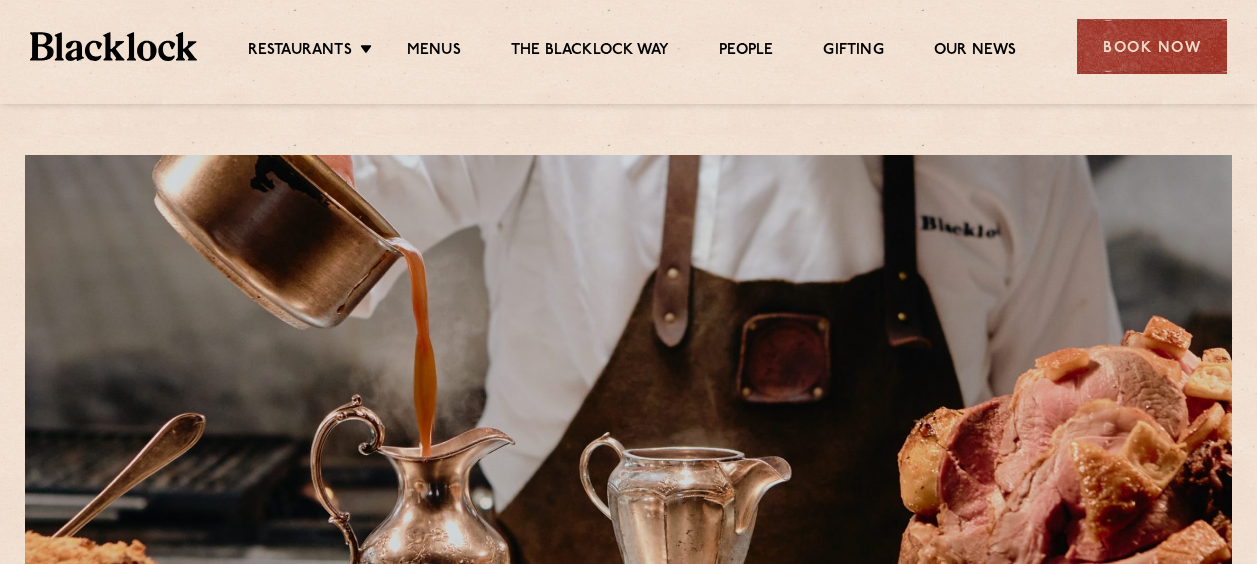 scroll, scrollTop: 0, scrollLeft: 0, axis: both 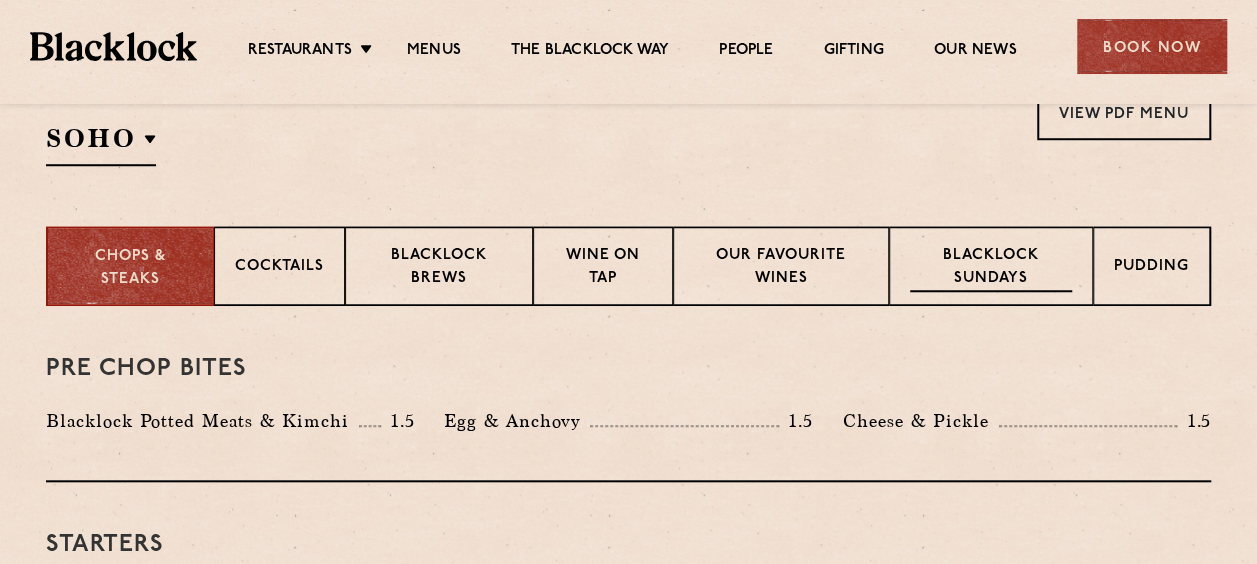 click on "Blacklock Sundays" at bounding box center [991, 268] 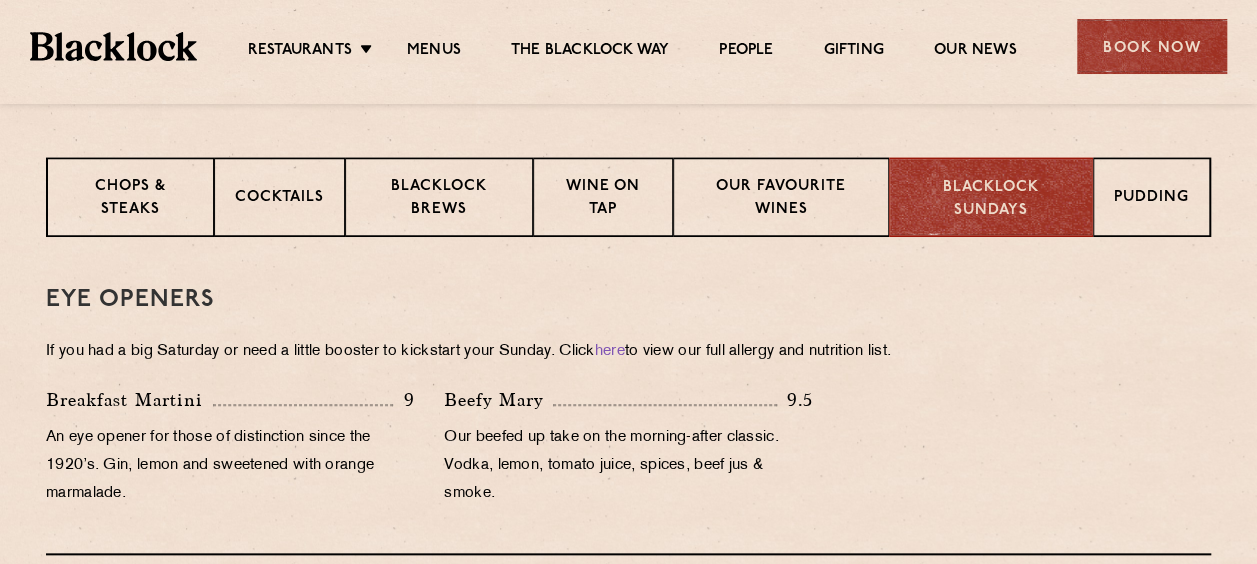 scroll, scrollTop: 800, scrollLeft: 0, axis: vertical 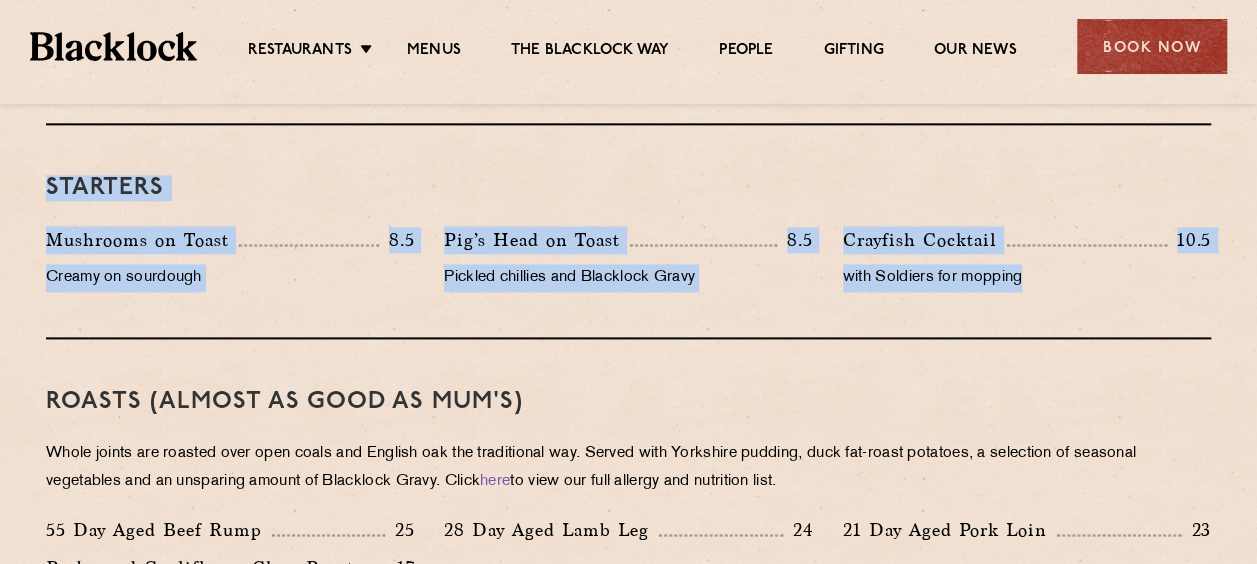 drag, startPoint x: 29, startPoint y: 262, endPoint x: 1070, endPoint y: 282, distance: 1041.1921 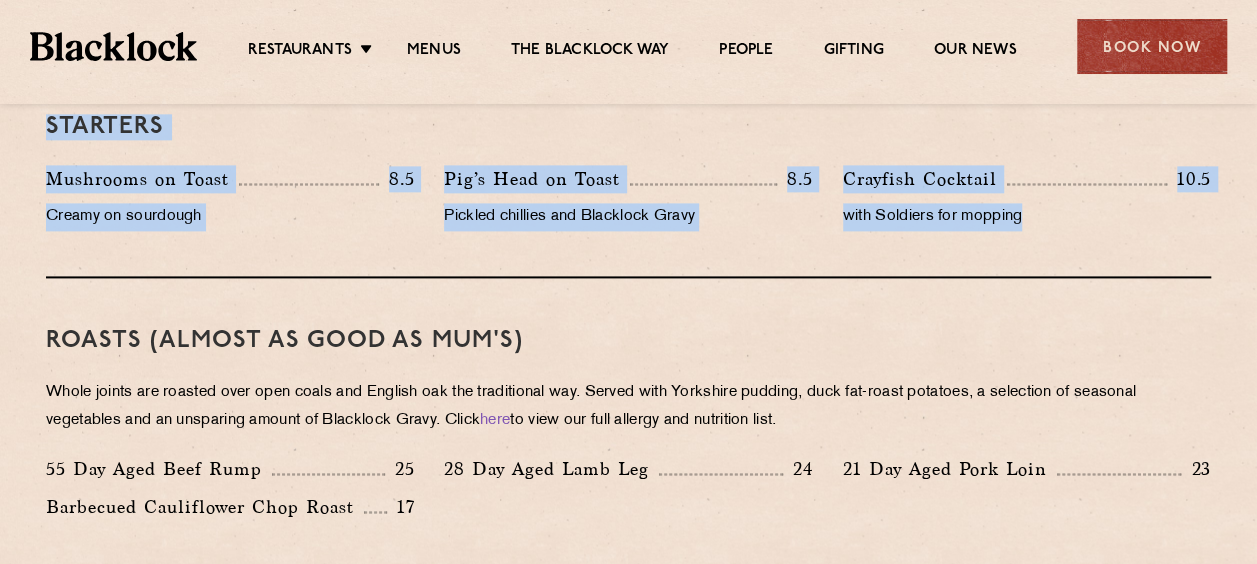 scroll, scrollTop: 1399, scrollLeft: 0, axis: vertical 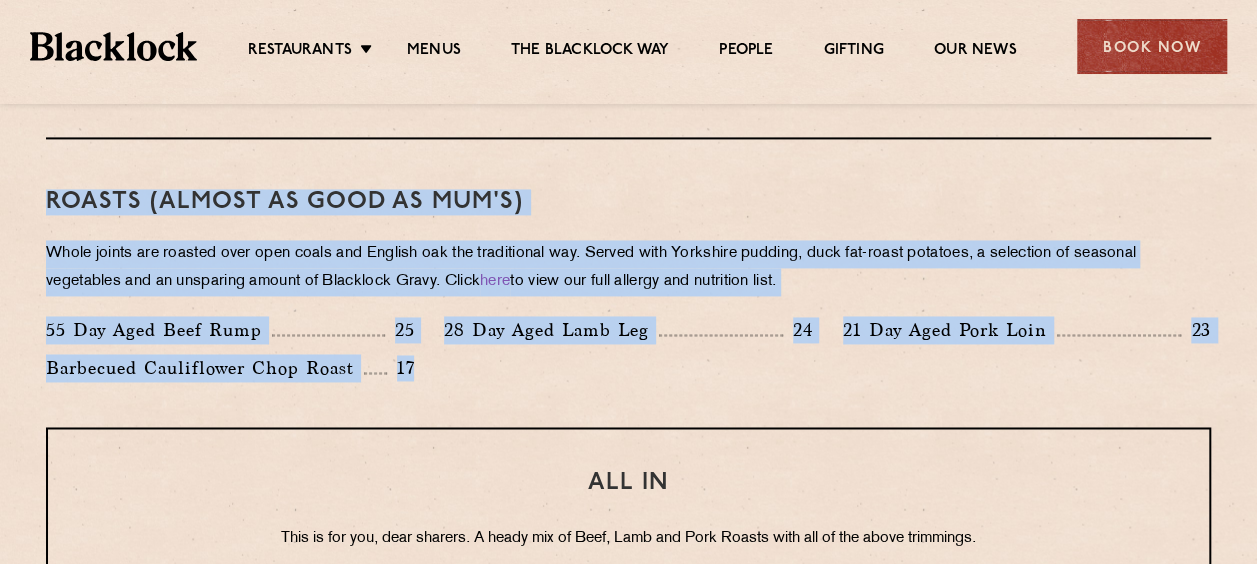 drag, startPoint x: 45, startPoint y: 195, endPoint x: 443, endPoint y: 372, distance: 435.58353 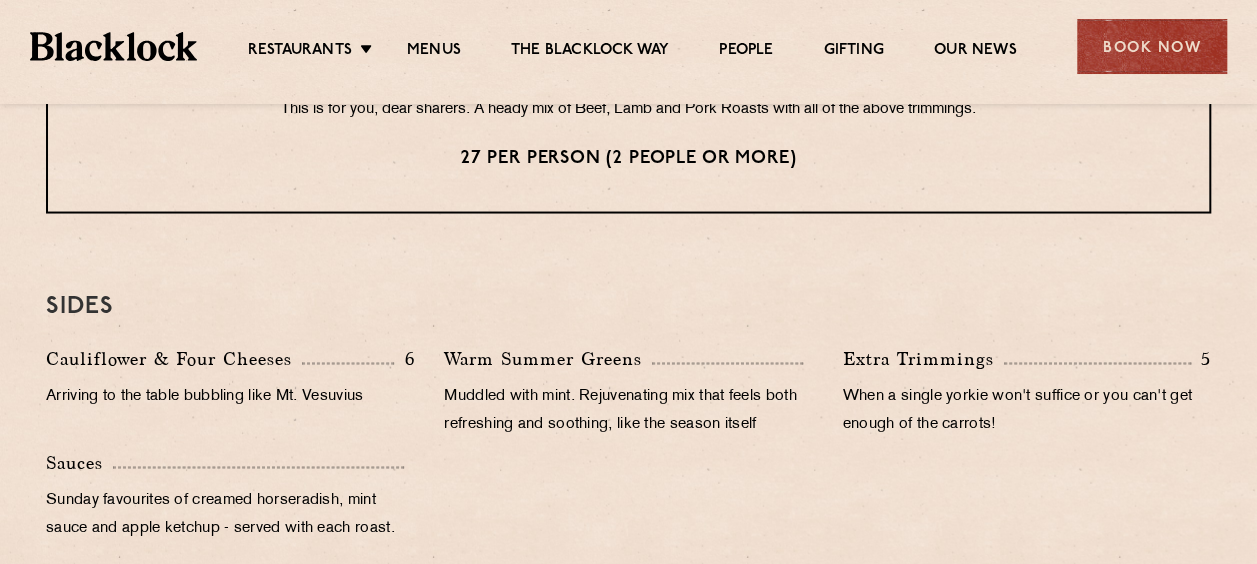 scroll, scrollTop: 1699, scrollLeft: 0, axis: vertical 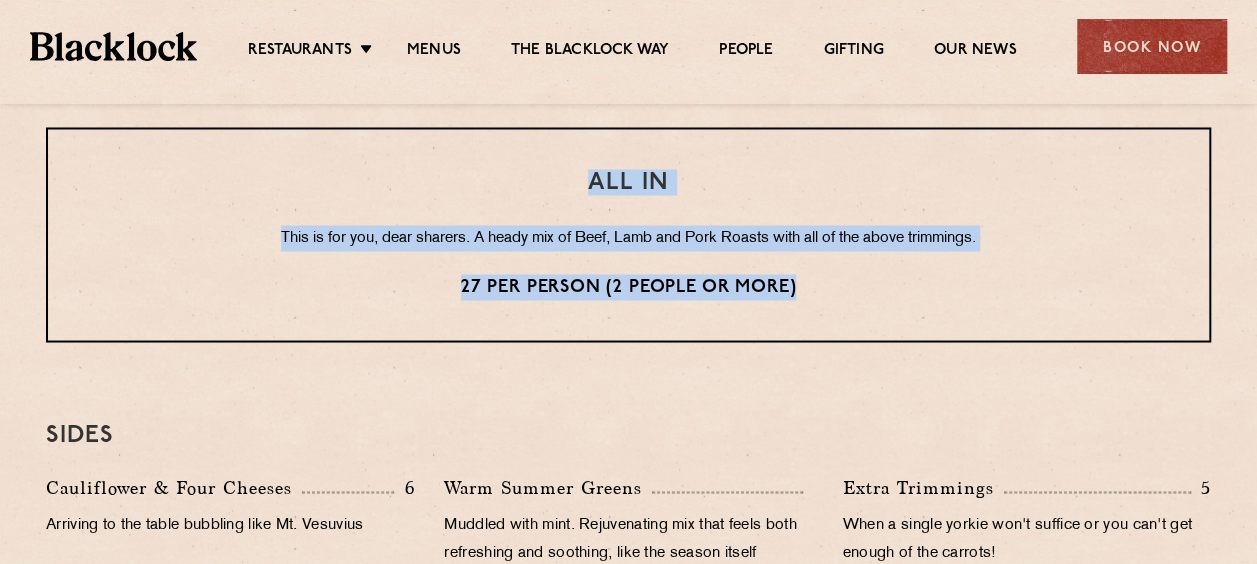 drag, startPoint x: 584, startPoint y: 171, endPoint x: 801, endPoint y: 287, distance: 246.05893 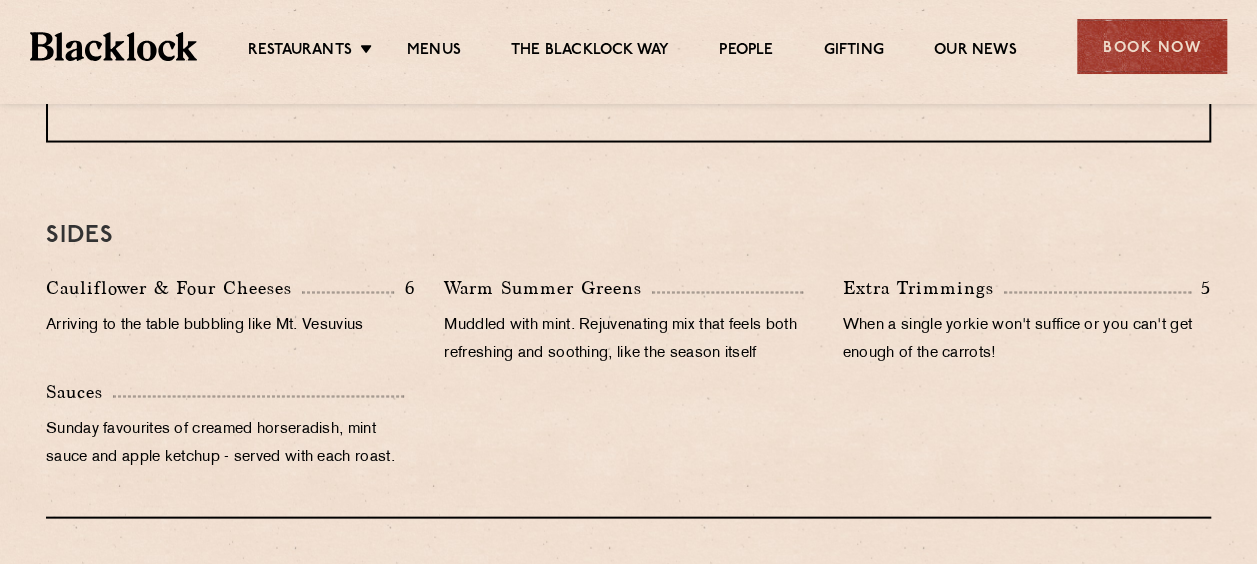 scroll, scrollTop: 1899, scrollLeft: 0, axis: vertical 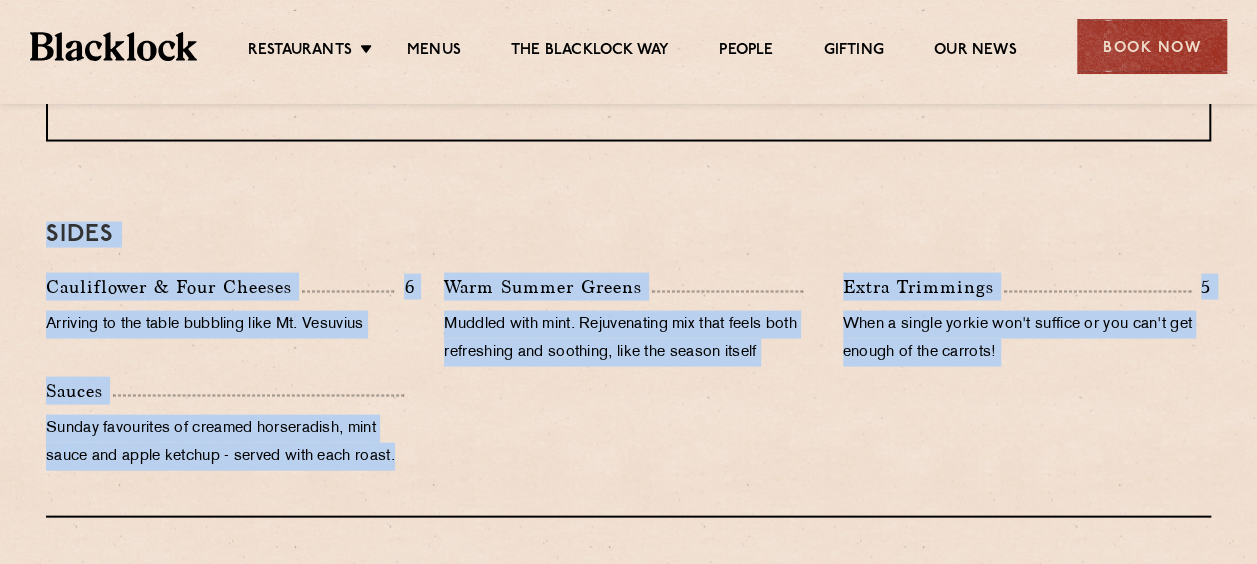 drag, startPoint x: 38, startPoint y: 226, endPoint x: 452, endPoint y: 456, distance: 473.599 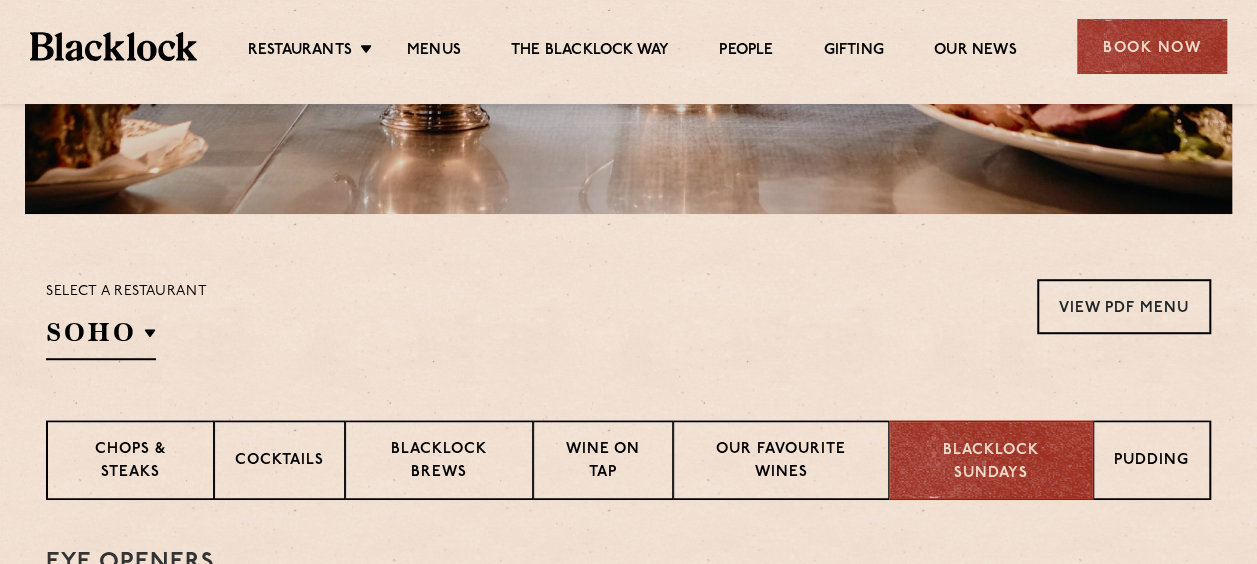scroll, scrollTop: 599, scrollLeft: 0, axis: vertical 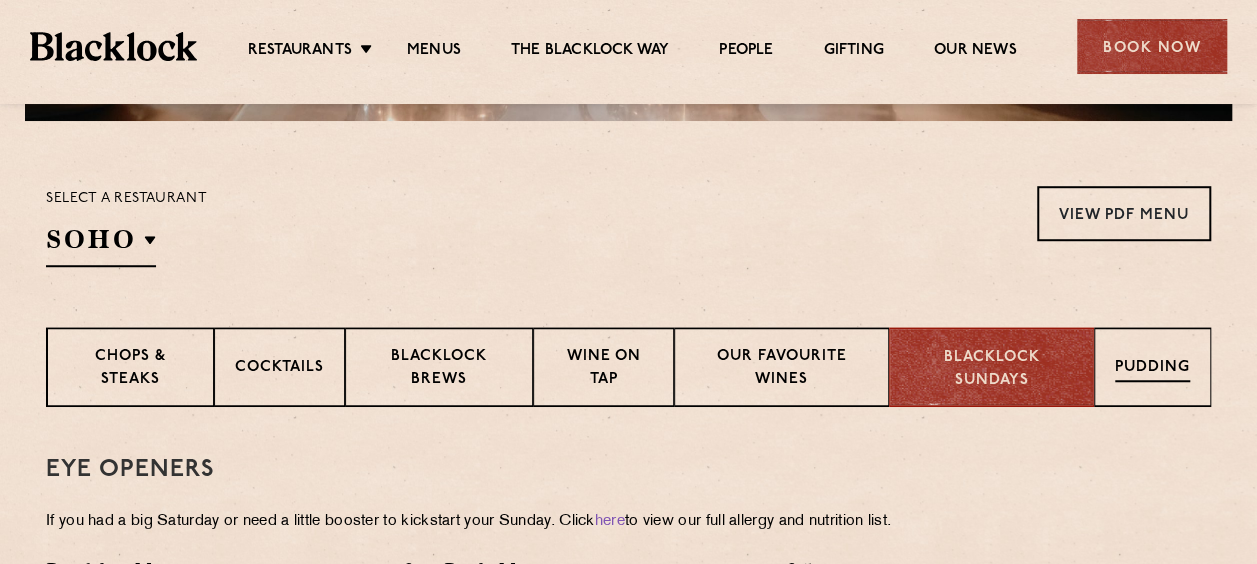 click on "Pudding" at bounding box center [1152, 367] 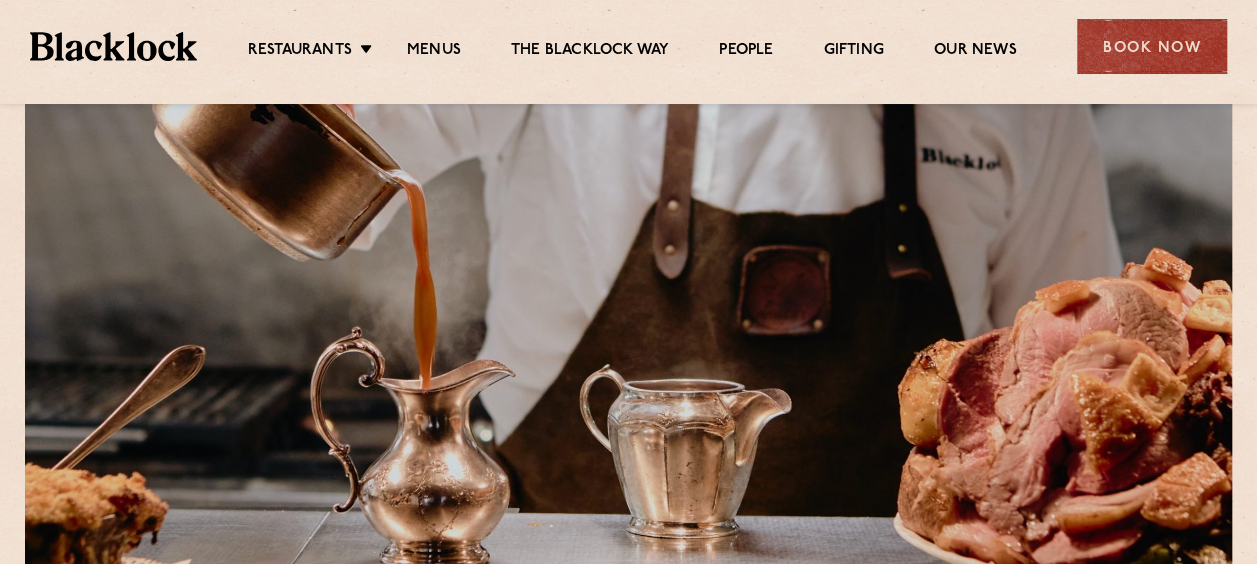 scroll, scrollTop: 100, scrollLeft: 0, axis: vertical 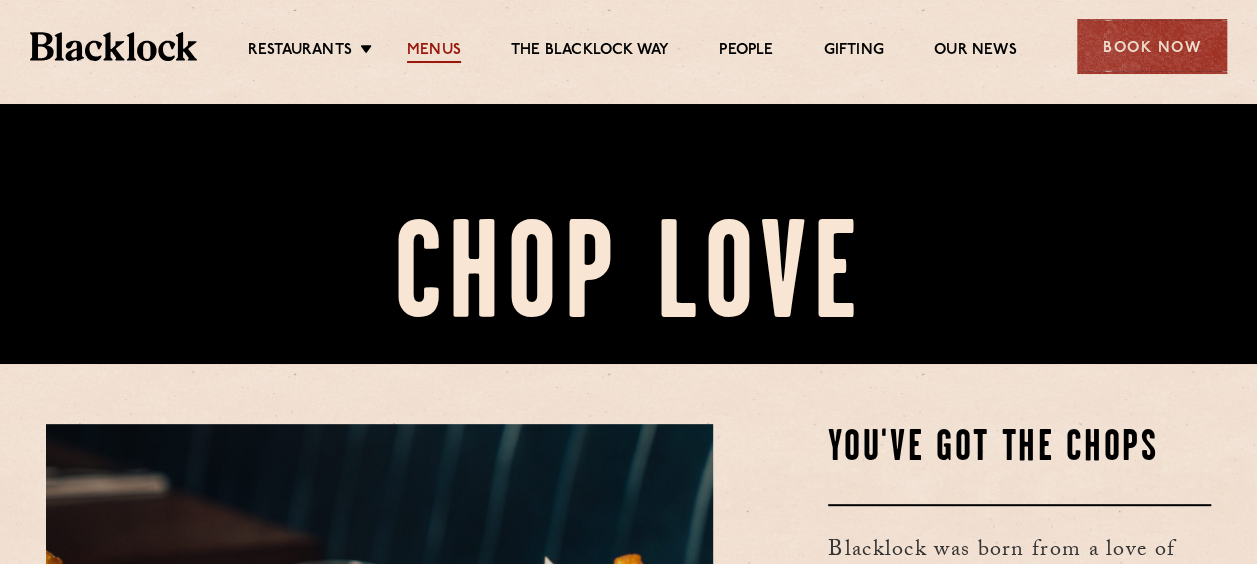 click on "Menus" at bounding box center [434, 52] 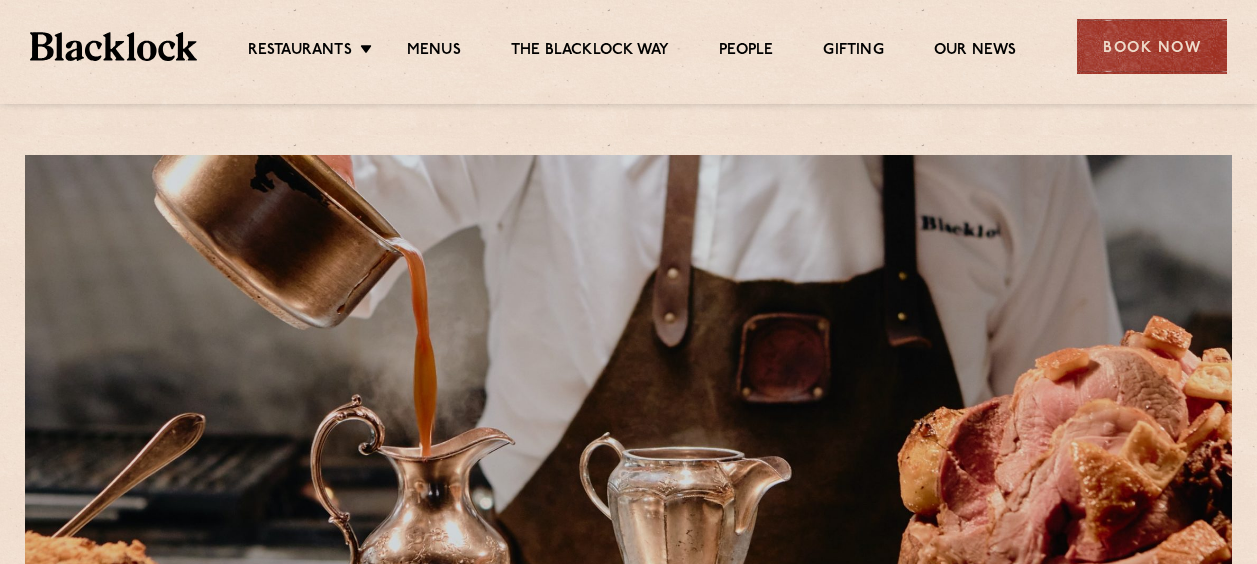 scroll, scrollTop: 0, scrollLeft: 0, axis: both 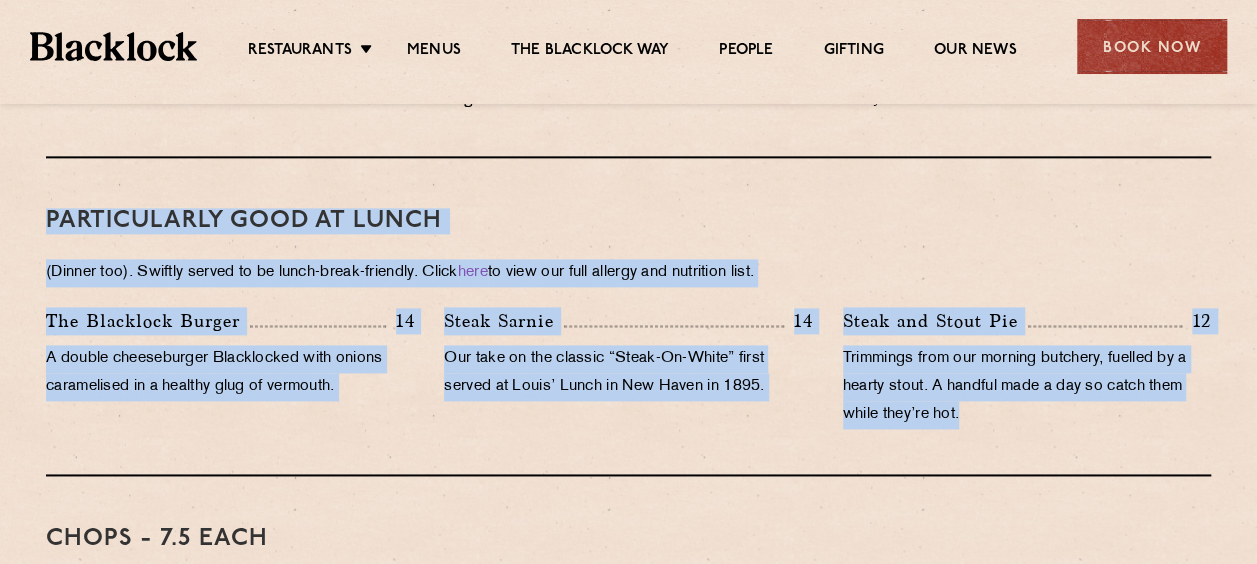 drag, startPoint x: 45, startPoint y: 216, endPoint x: 1262, endPoint y: 428, distance: 1235.327 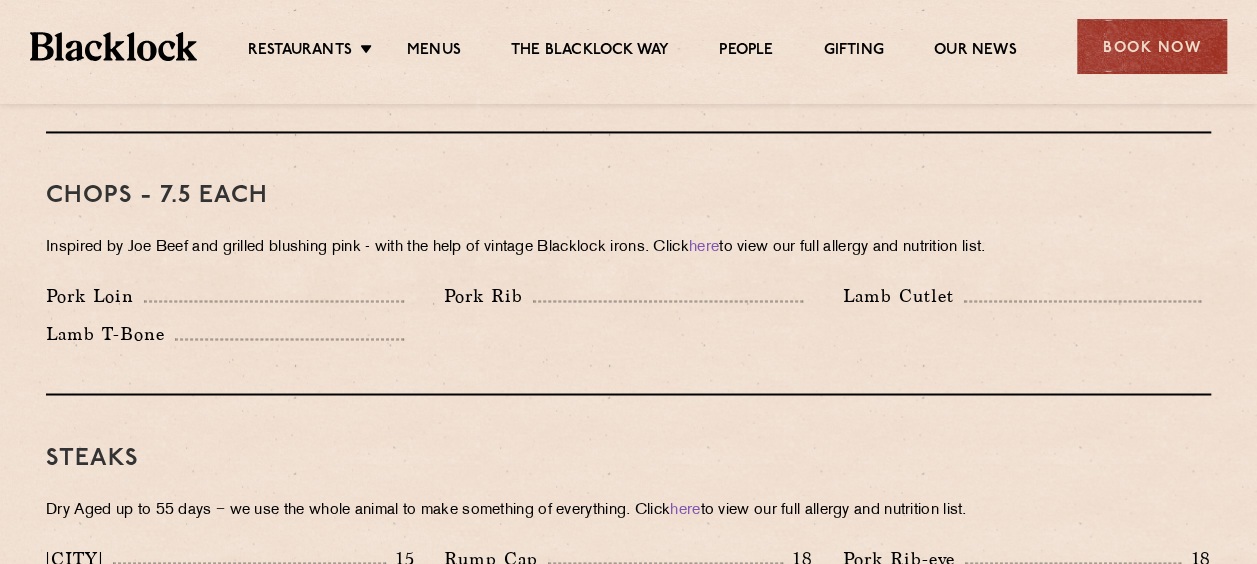 scroll, scrollTop: 1500, scrollLeft: 0, axis: vertical 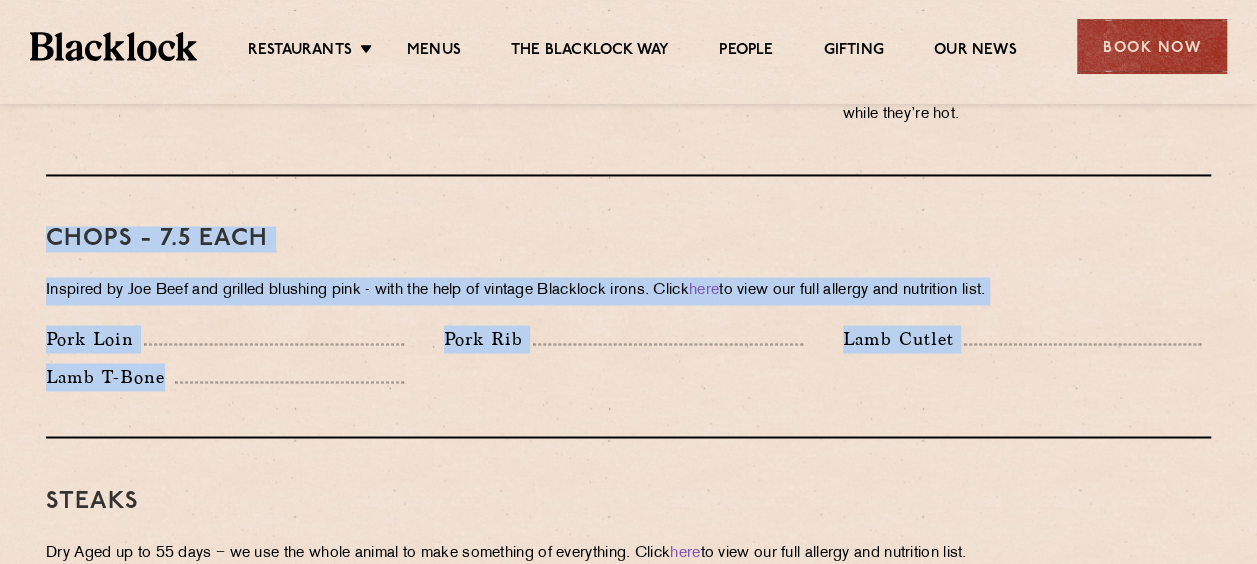 drag, startPoint x: 42, startPoint y: 230, endPoint x: 441, endPoint y: 380, distance: 426.264 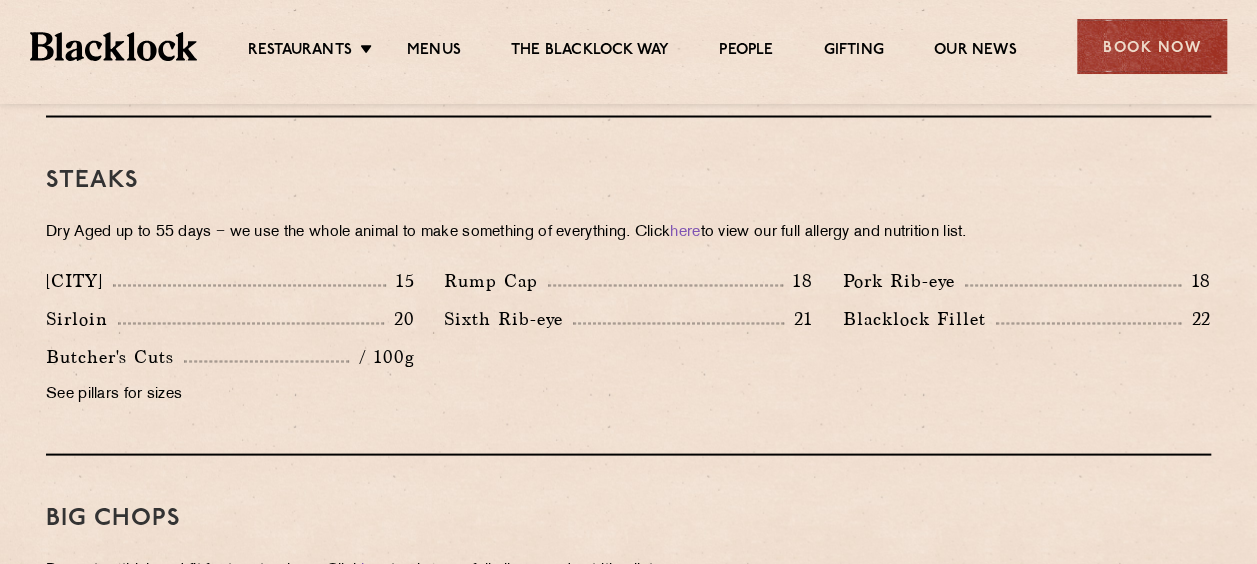 scroll, scrollTop: 1800, scrollLeft: 0, axis: vertical 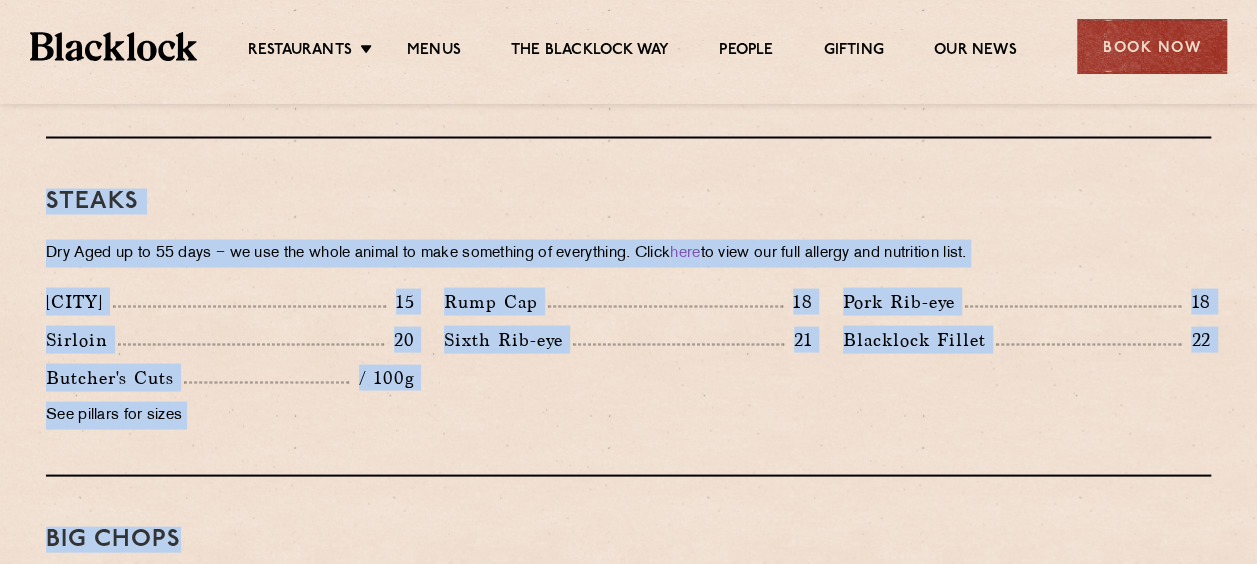 drag, startPoint x: 48, startPoint y: 197, endPoint x: 1258, endPoint y: 493, distance: 1245.679 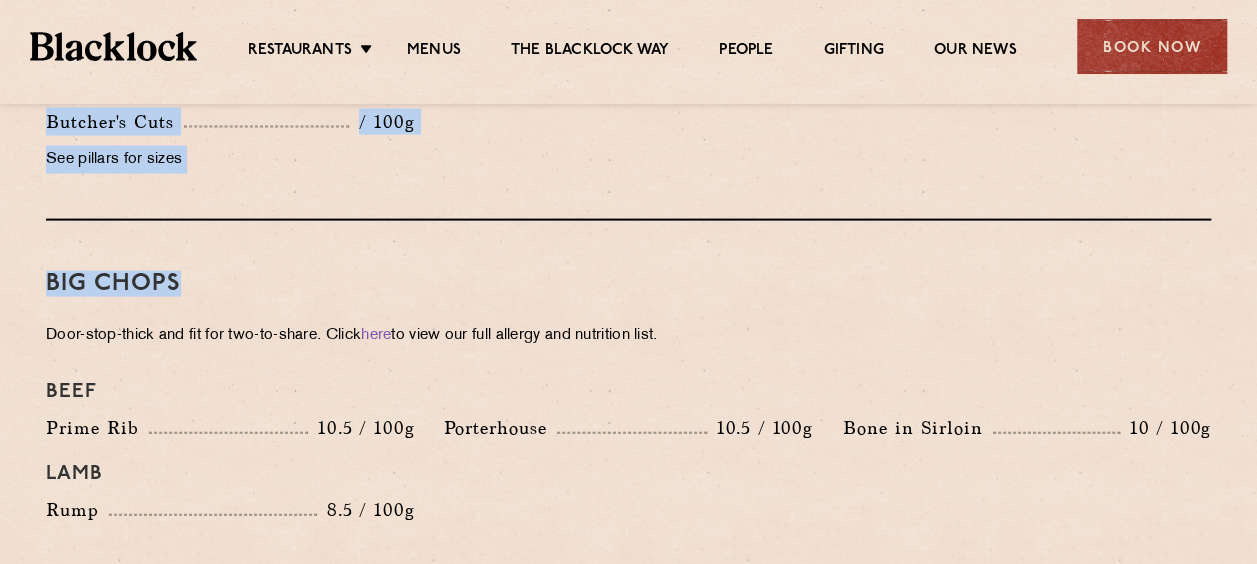 scroll, scrollTop: 2100, scrollLeft: 0, axis: vertical 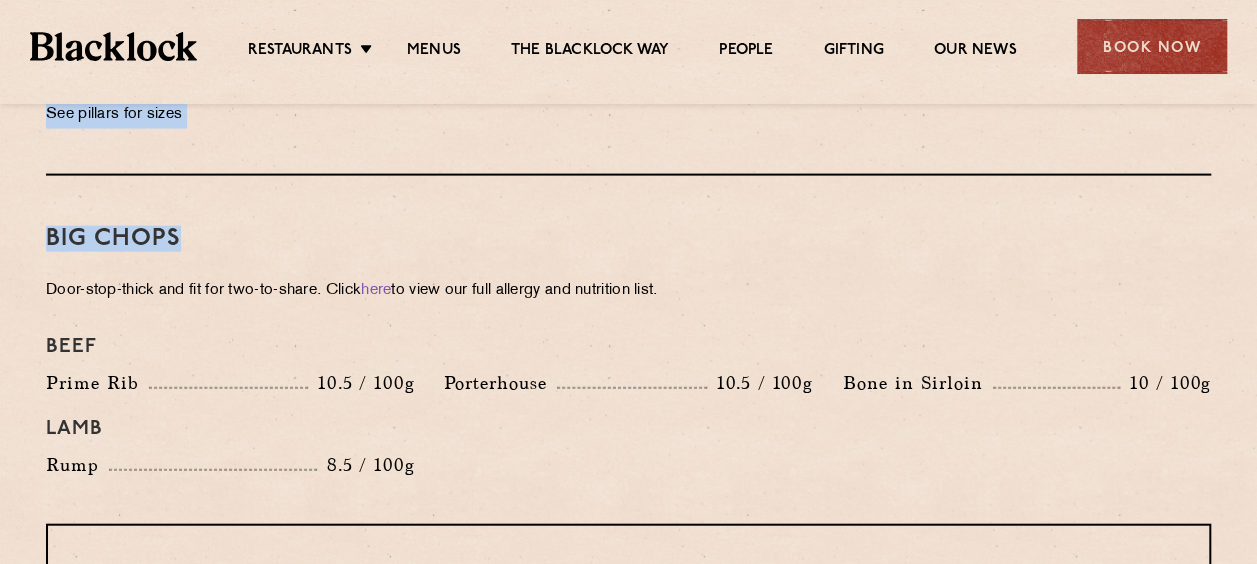 click on "Pre Chop Bites Blacklock Potted Meats & Kimchi 1.5 Egg & Anchovy 1.5 Cheese & Pickle 1.5 Starters Mushrooms on Toast 8 Pig's Head on Toast 8.5 Crayfish Cocktail 10.5 PARTICULARLY GOOD AT LUNCH (Dinner too). Swiftly served to be lunch-break-friendly. Click  here  to view our full allergy and nutrition list. The Blacklock Burger 14 A double cheeseburger Blacklocked with onions caramelised in a healthy glug of vermouth. Steak Sarnie 14 Our take on the classic “Steak-On-White” first served at Louis’ Lunch in New Haven in 1895. Steak and Stout Pie 12 Trimmings from our morning butchery, fuelled by a hearty stout. A handful made a day so catch them while they’re hot. Chops - 7.5 each Inspired by Joe Beef and grilled blushing pink - with the help of vintage Blacklock irons. Click  here  to view our full allergy and nutrition list. Pork Loin Pork Rib Lamb Cutlet Lamb T-Bone Steaks Dry Aged up to 55 days − we use the whole animal to make something of everything. Click  here Denver 15 Rump Cap 18 Pork Rib-eye" at bounding box center [628, 317] 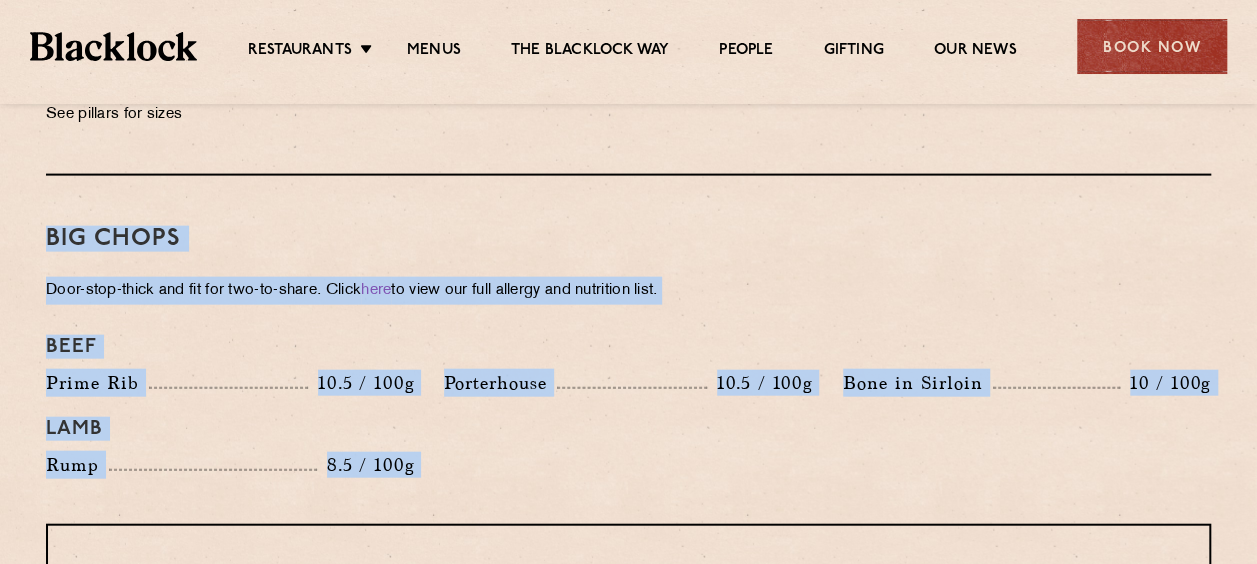 drag, startPoint x: 38, startPoint y: 236, endPoint x: 844, endPoint y: 530, distance: 857.9464 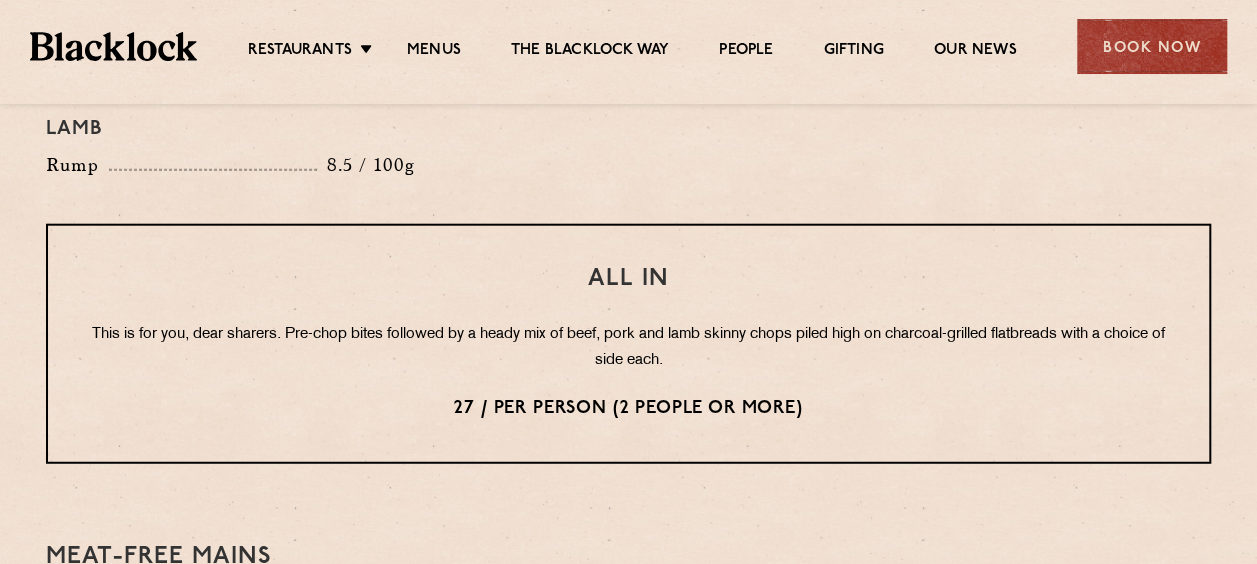 click on "27 / per person (2 people or more)" at bounding box center [628, 409] 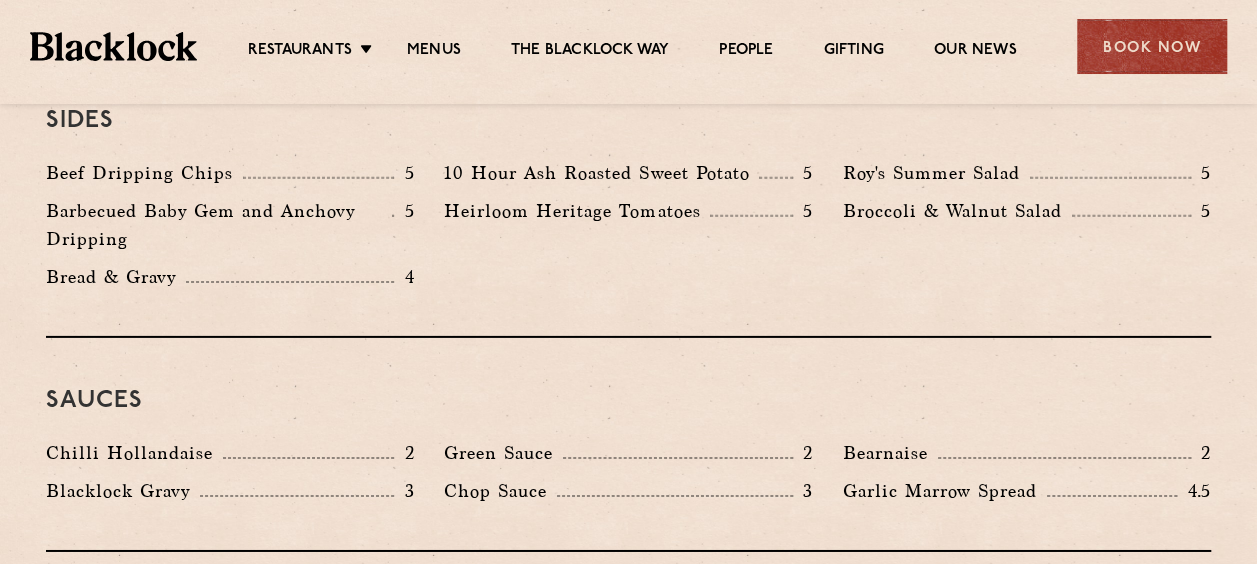 scroll, scrollTop: 3000, scrollLeft: 0, axis: vertical 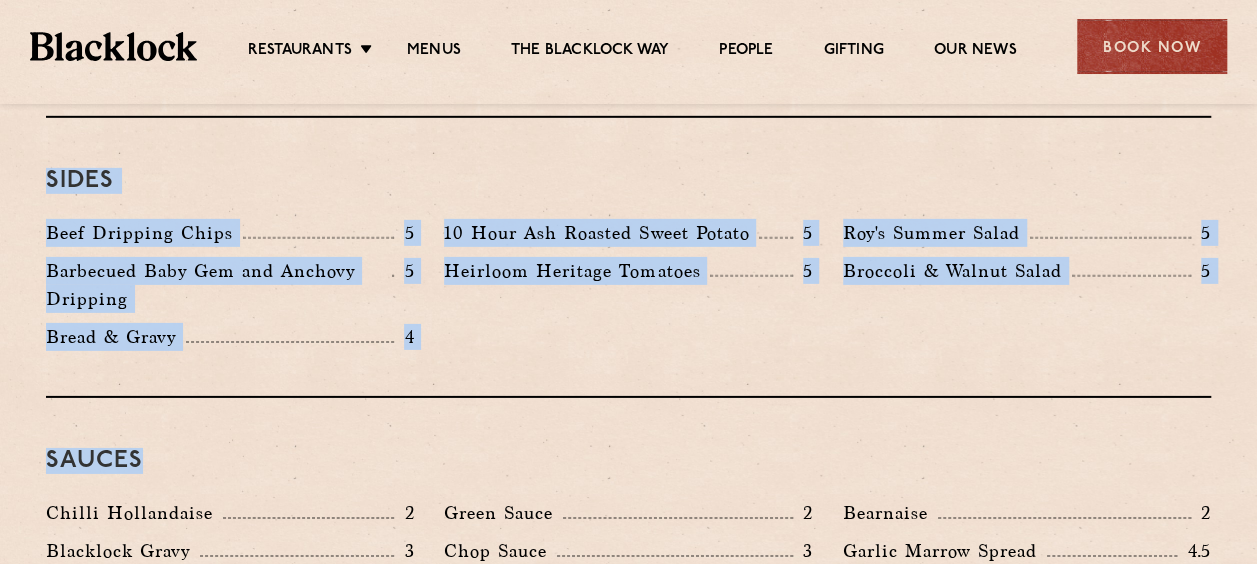 drag, startPoint x: 45, startPoint y: 173, endPoint x: 1250, endPoint y: 406, distance: 1227.3198 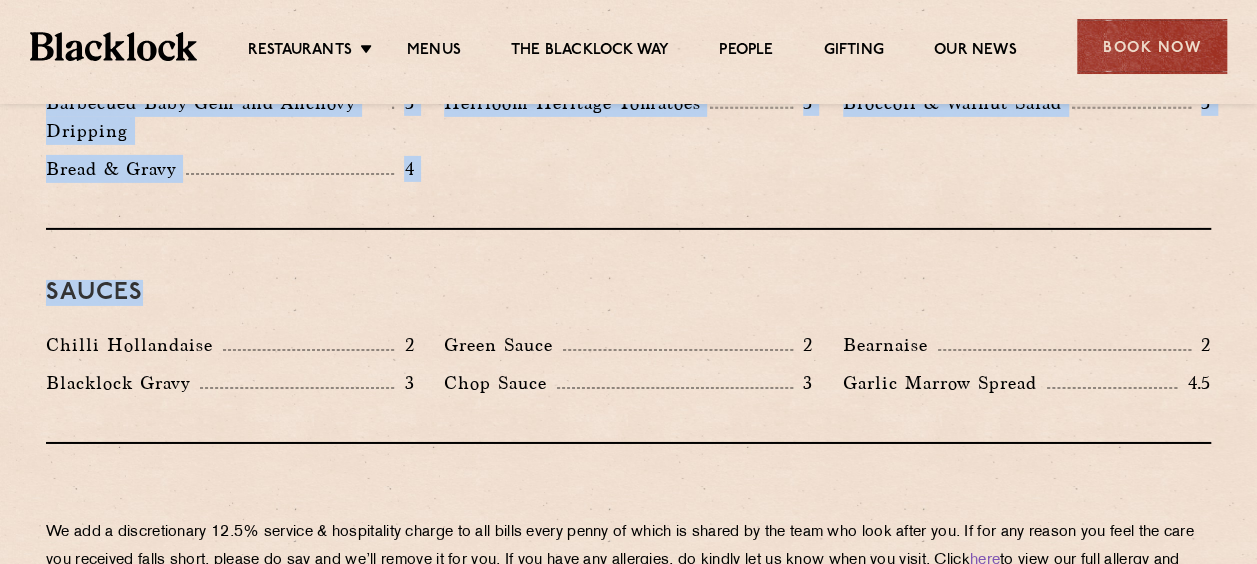 scroll, scrollTop: 3200, scrollLeft: 0, axis: vertical 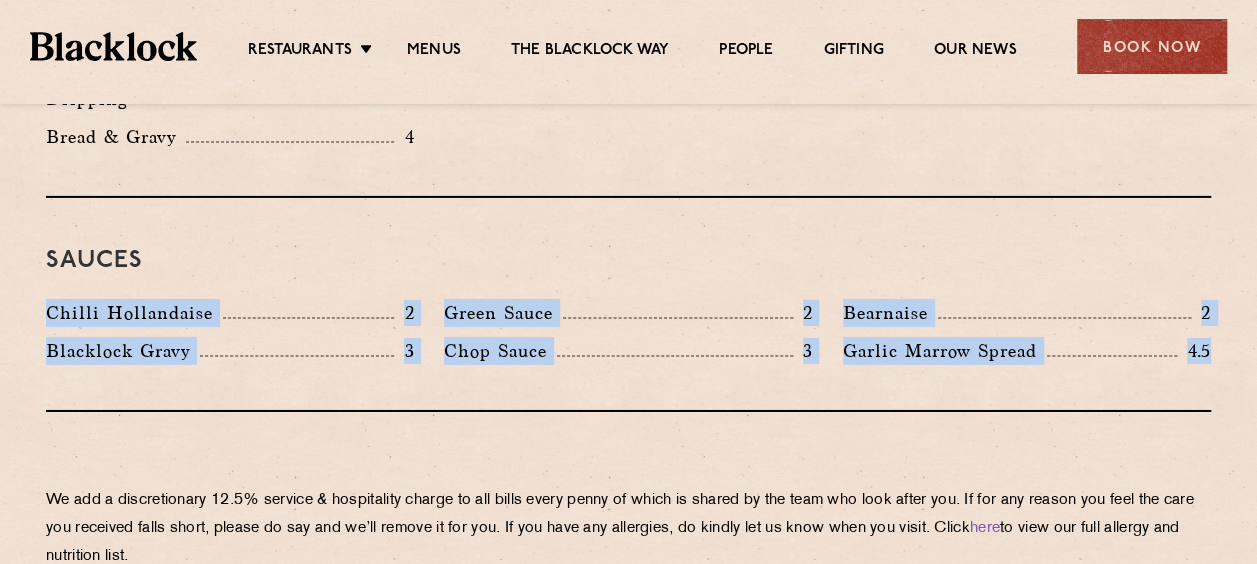 drag, startPoint x: 42, startPoint y: 304, endPoint x: 1275, endPoint y: 388, distance: 1235.858 